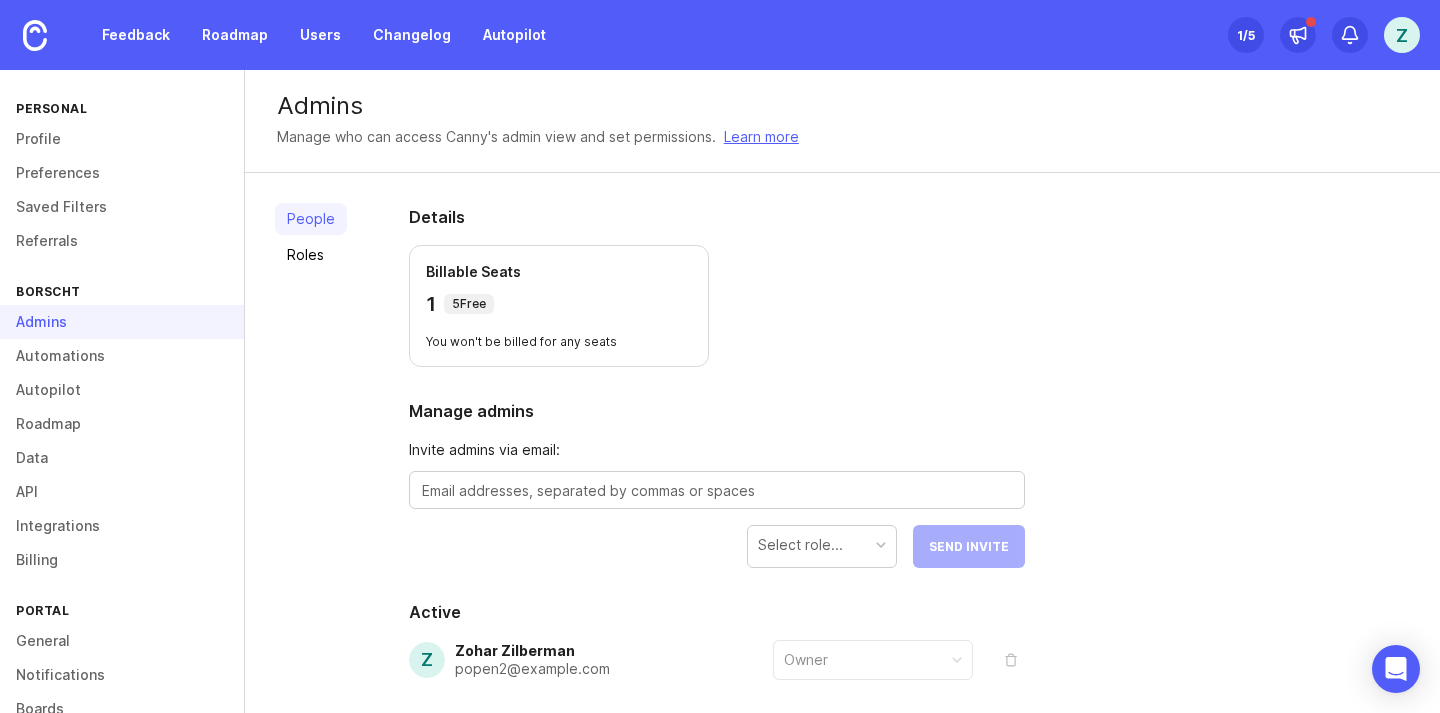 scroll, scrollTop: 0, scrollLeft: 0, axis: both 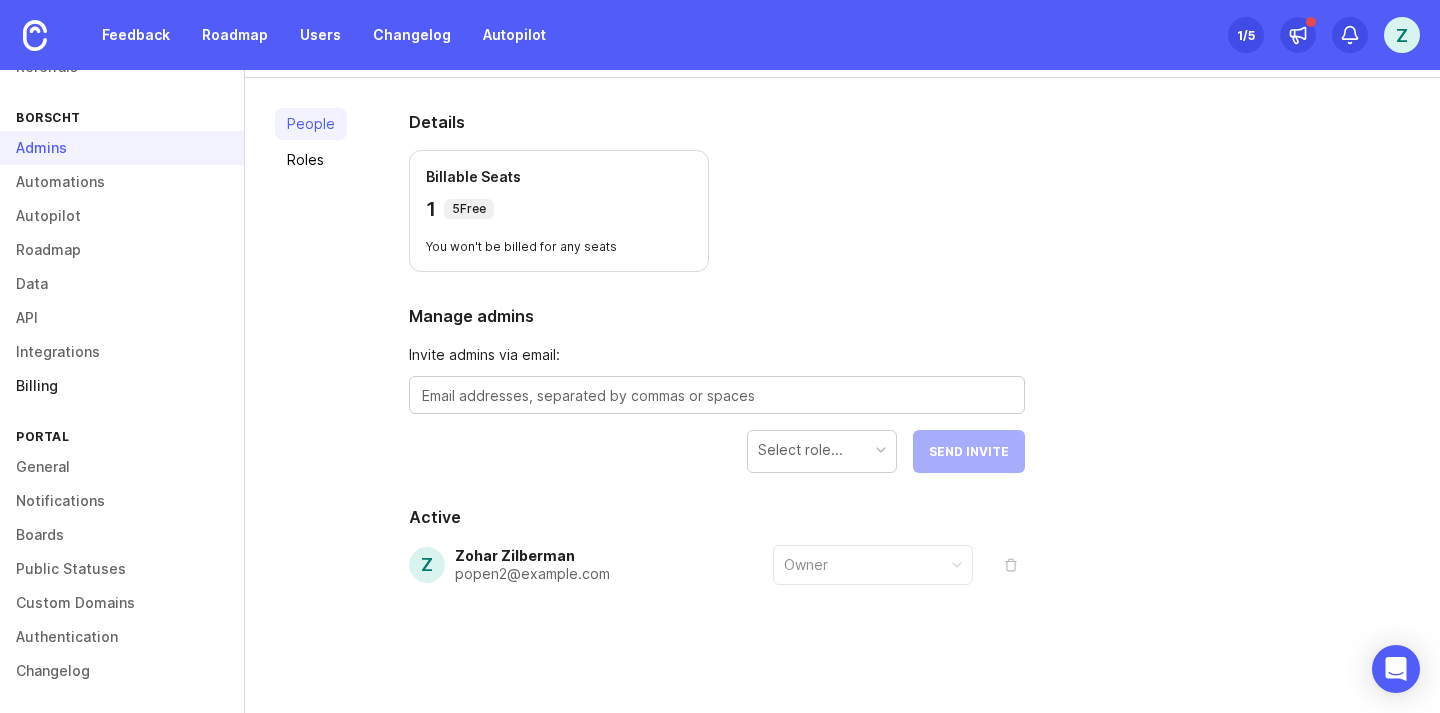 click on "Billing" at bounding box center [122, 386] 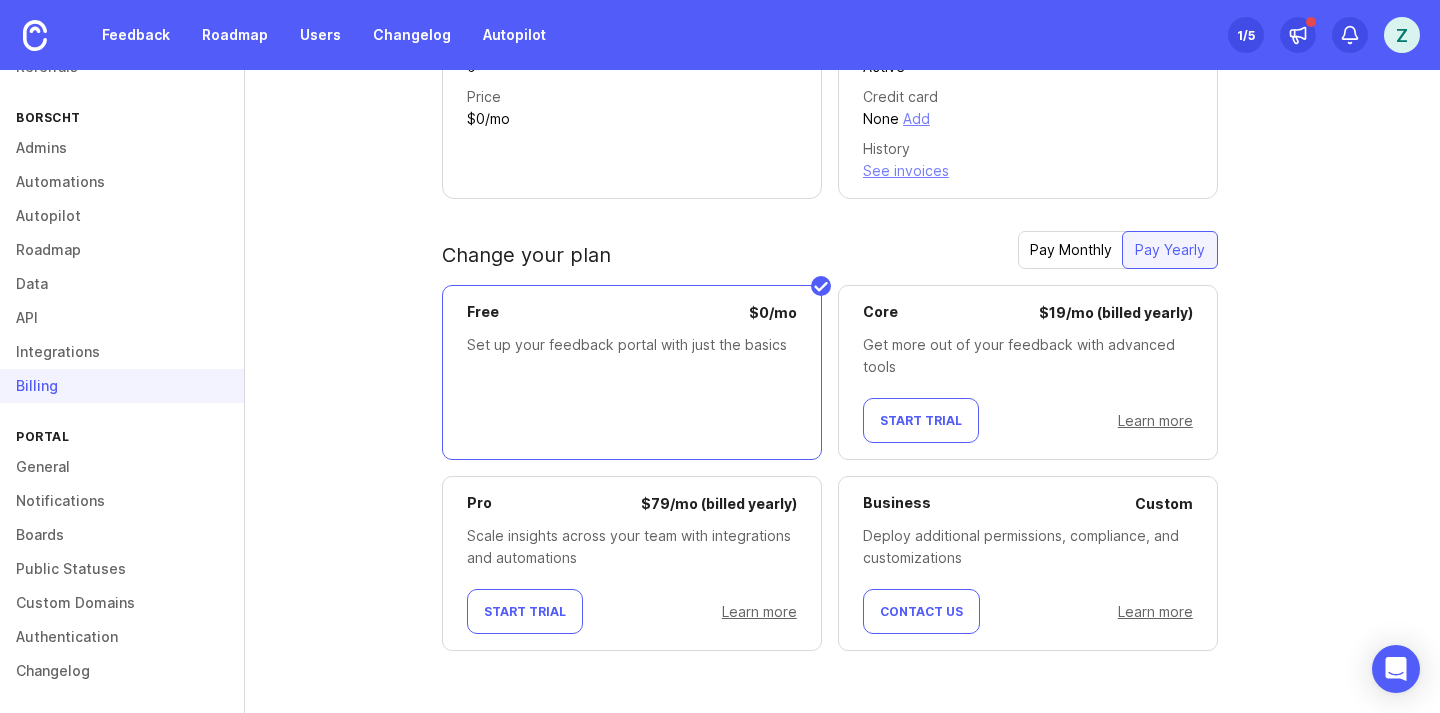 scroll, scrollTop: 0, scrollLeft: 0, axis: both 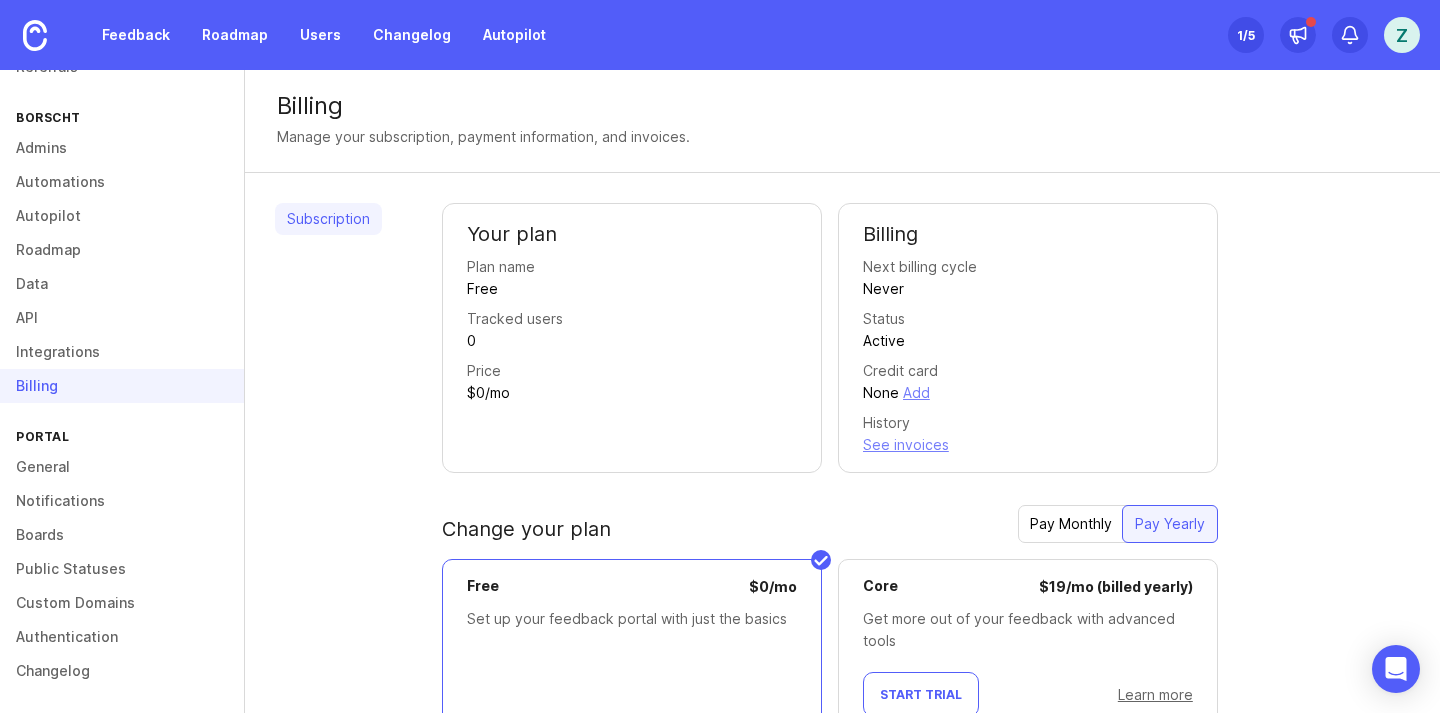 click on "Tracked users" at bounding box center [515, 319] 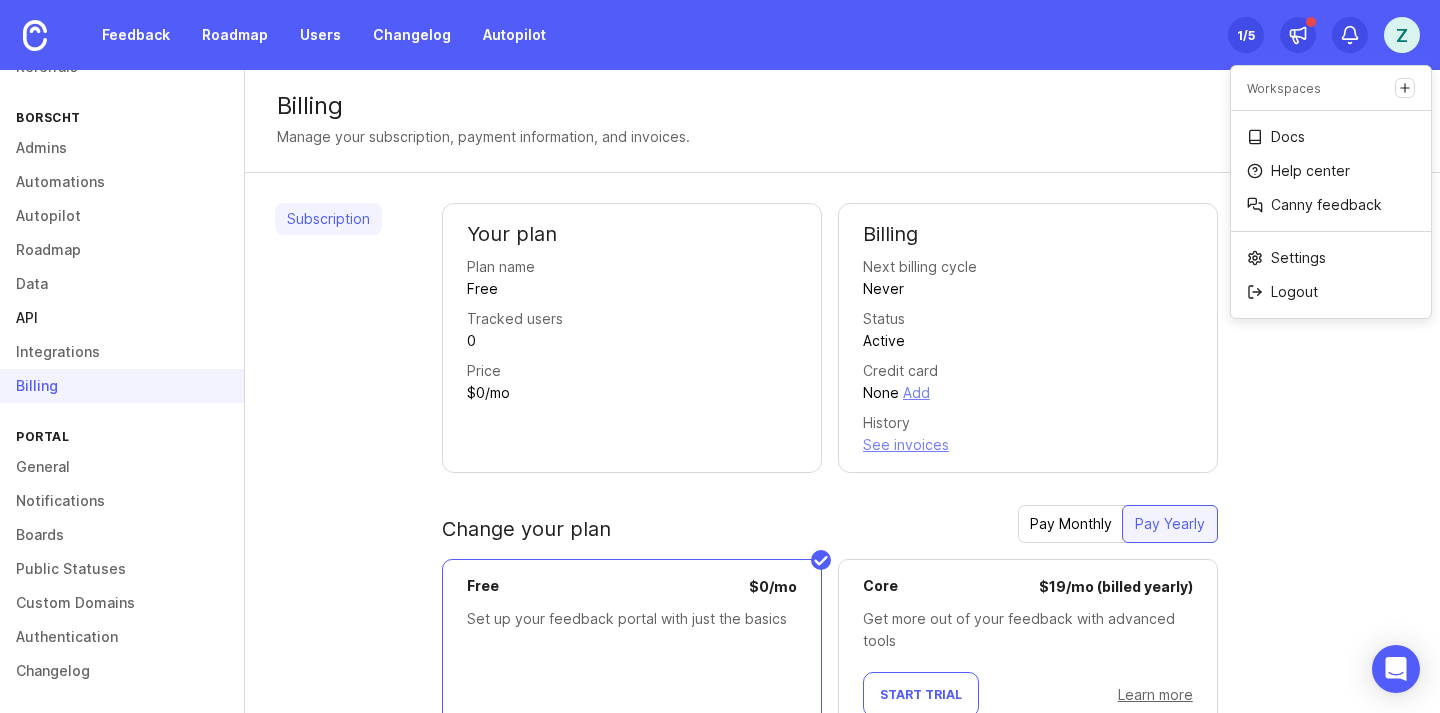 click on "API" at bounding box center (122, 318) 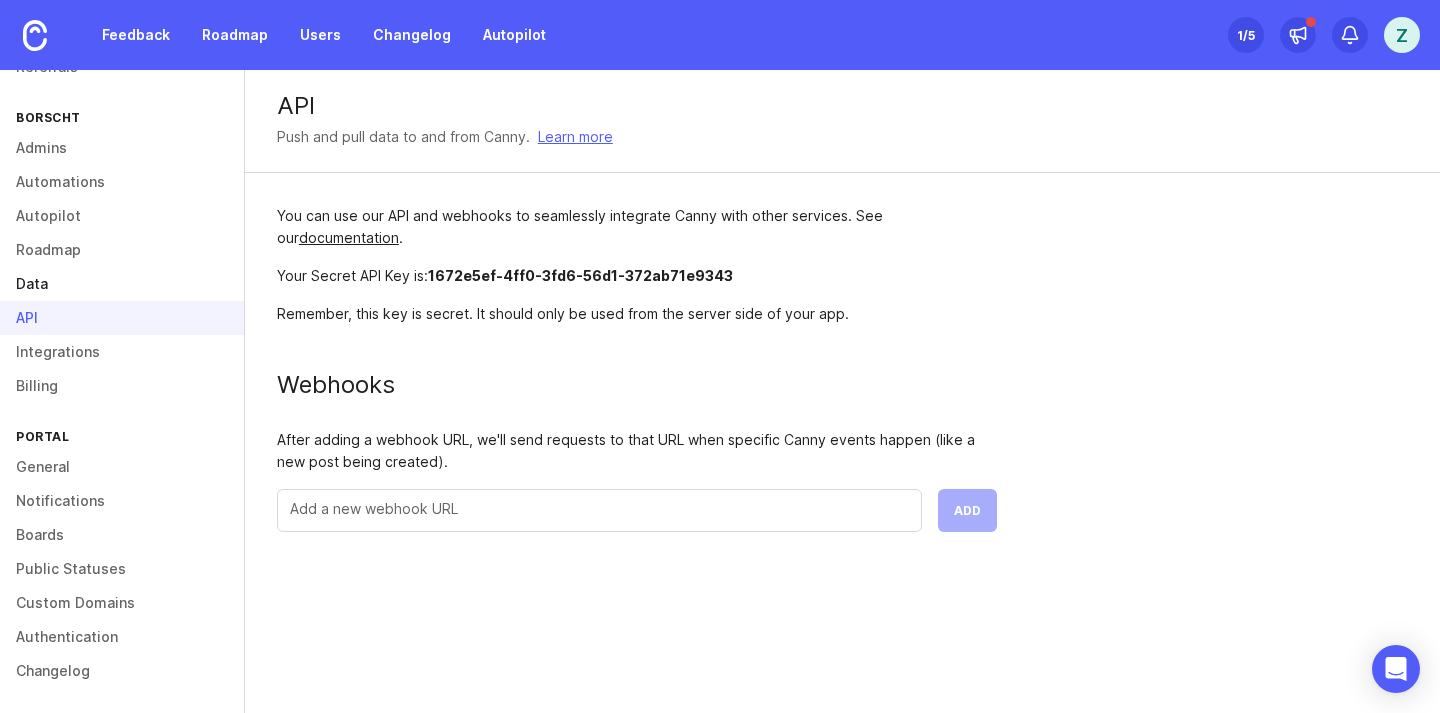 click on "Data" at bounding box center (122, 284) 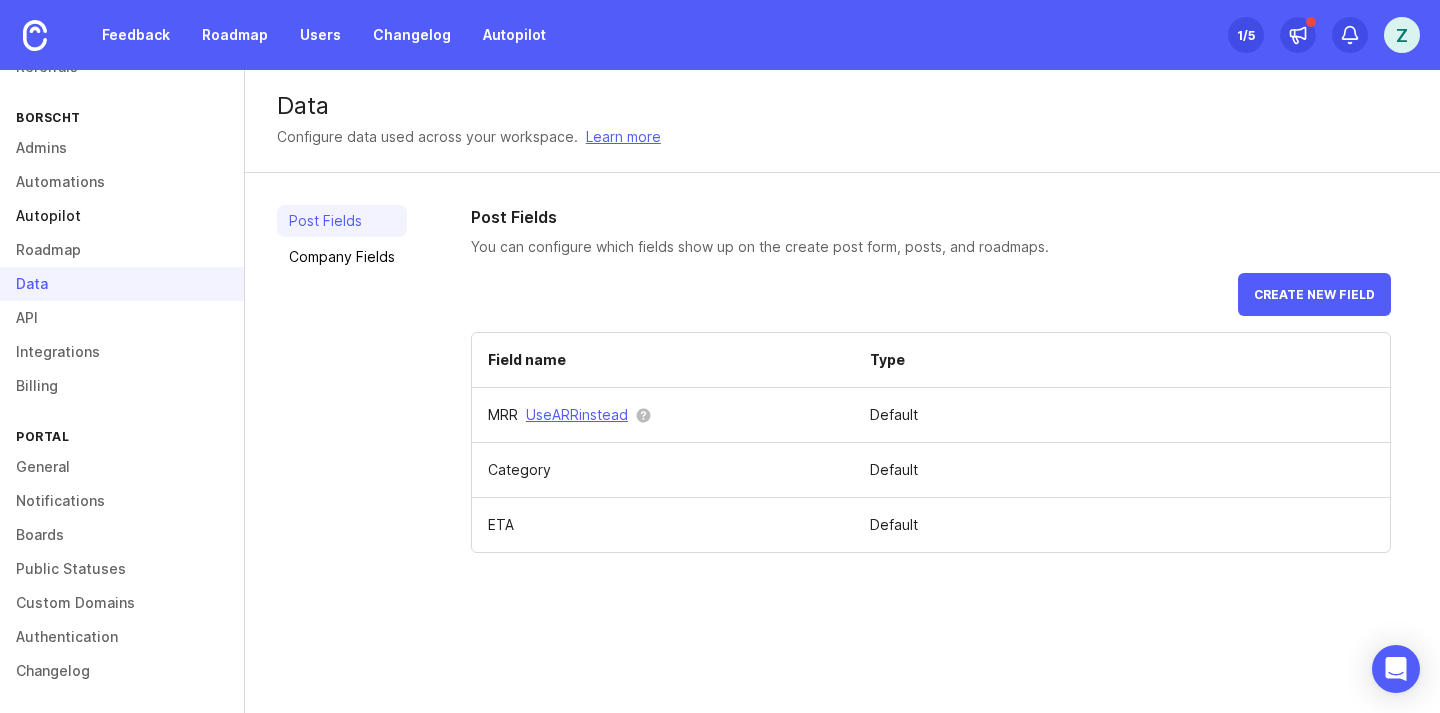 click on "Autopilot" at bounding box center [122, 216] 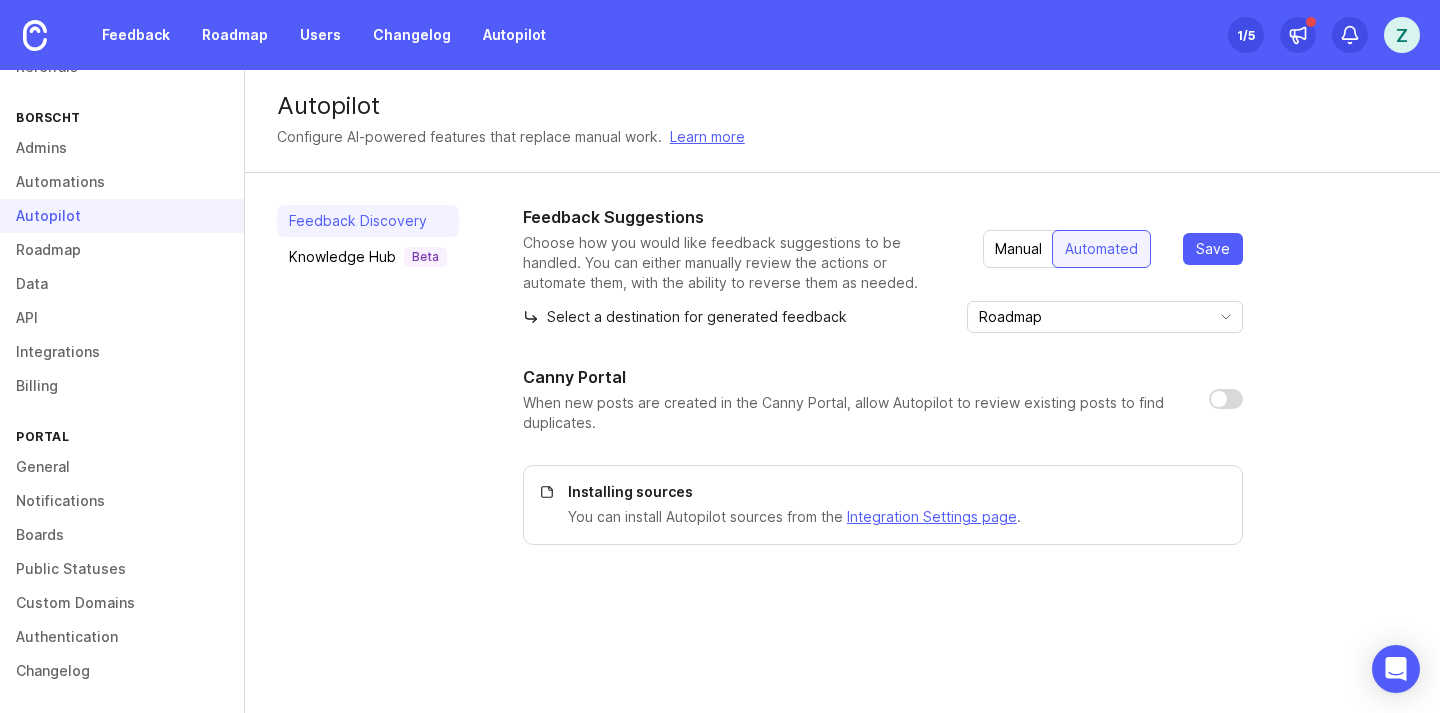 click on "Borscht" at bounding box center [122, 117] 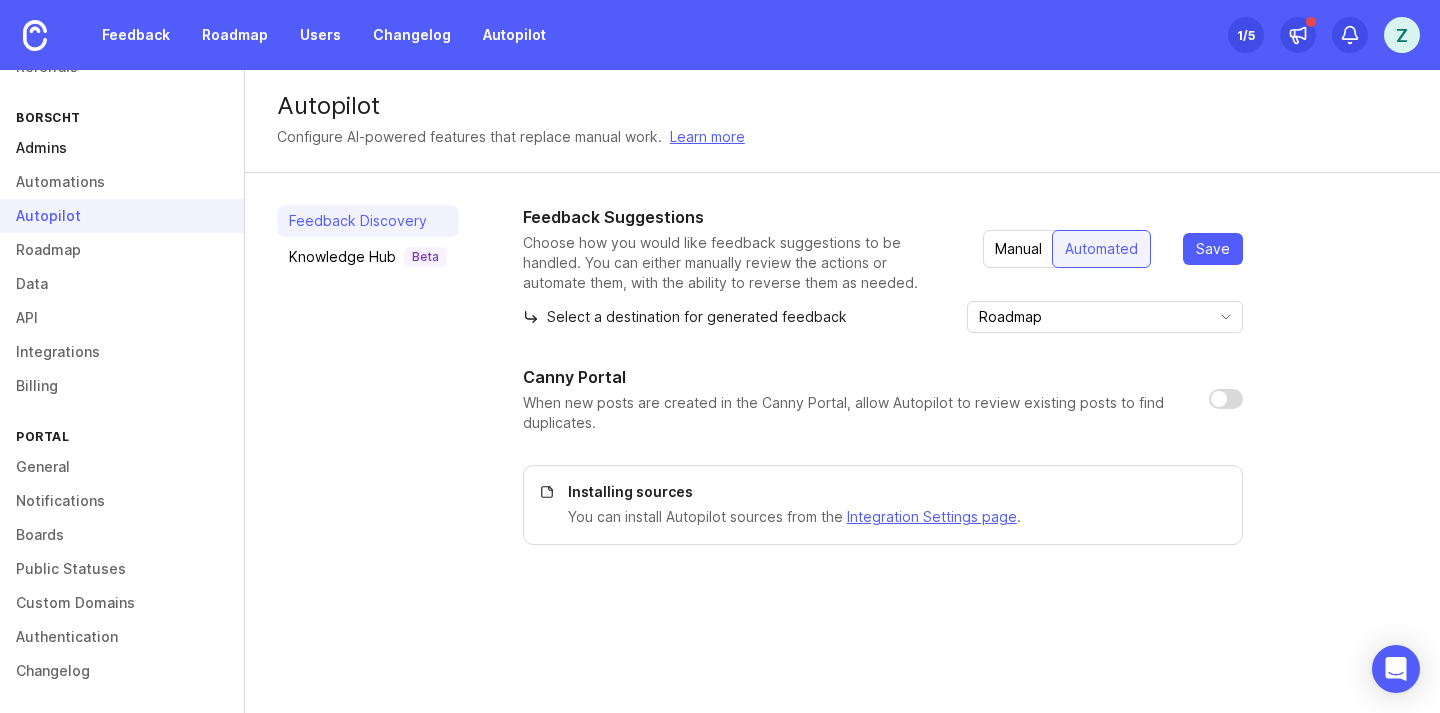 click on "Admins" at bounding box center [122, 148] 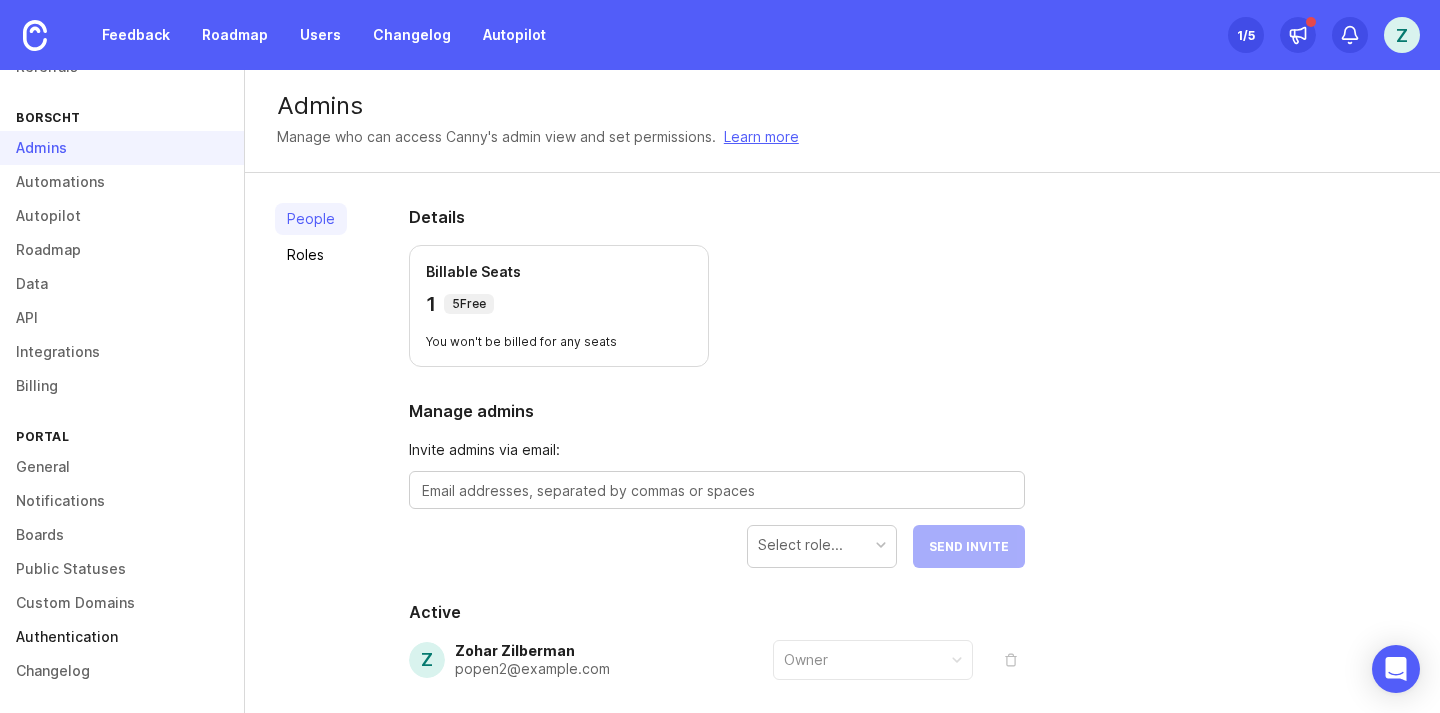 click on "Authentication" at bounding box center [122, 637] 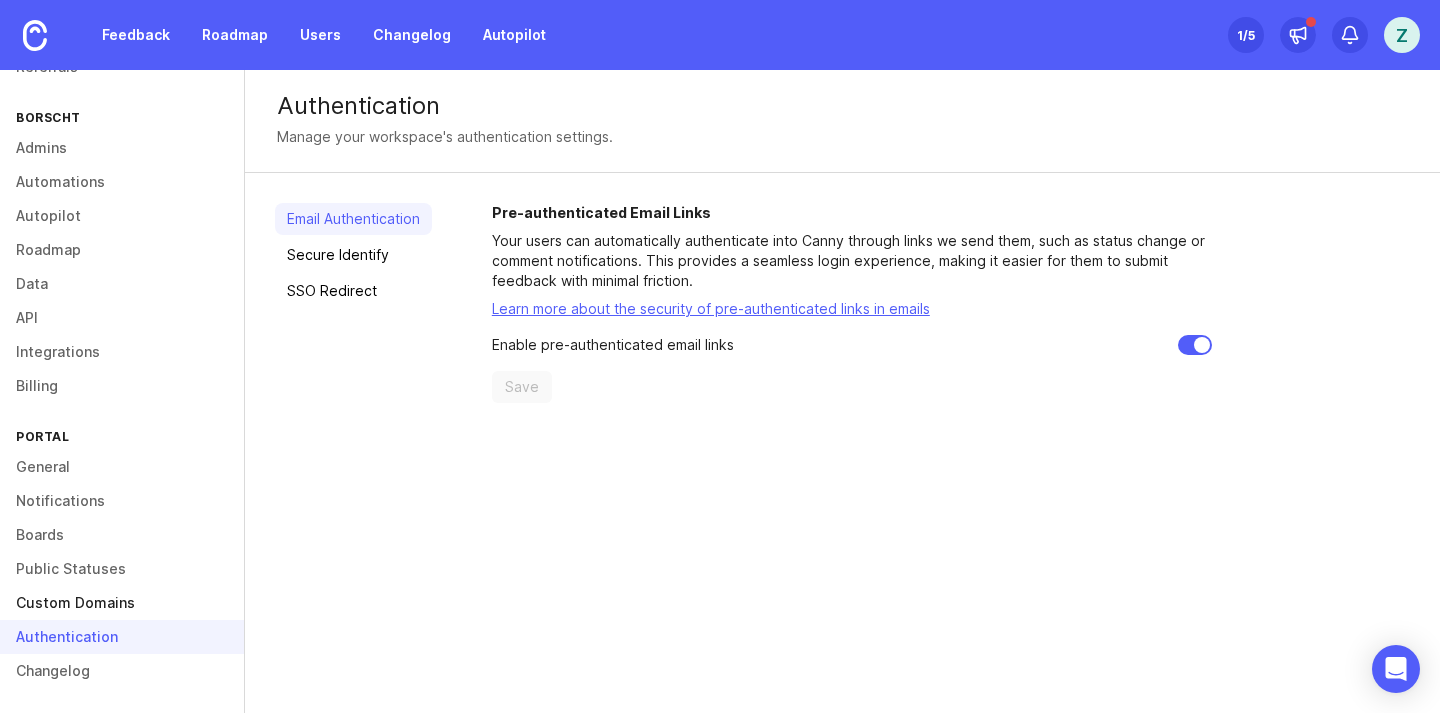 click on "Custom Domains" at bounding box center [122, 603] 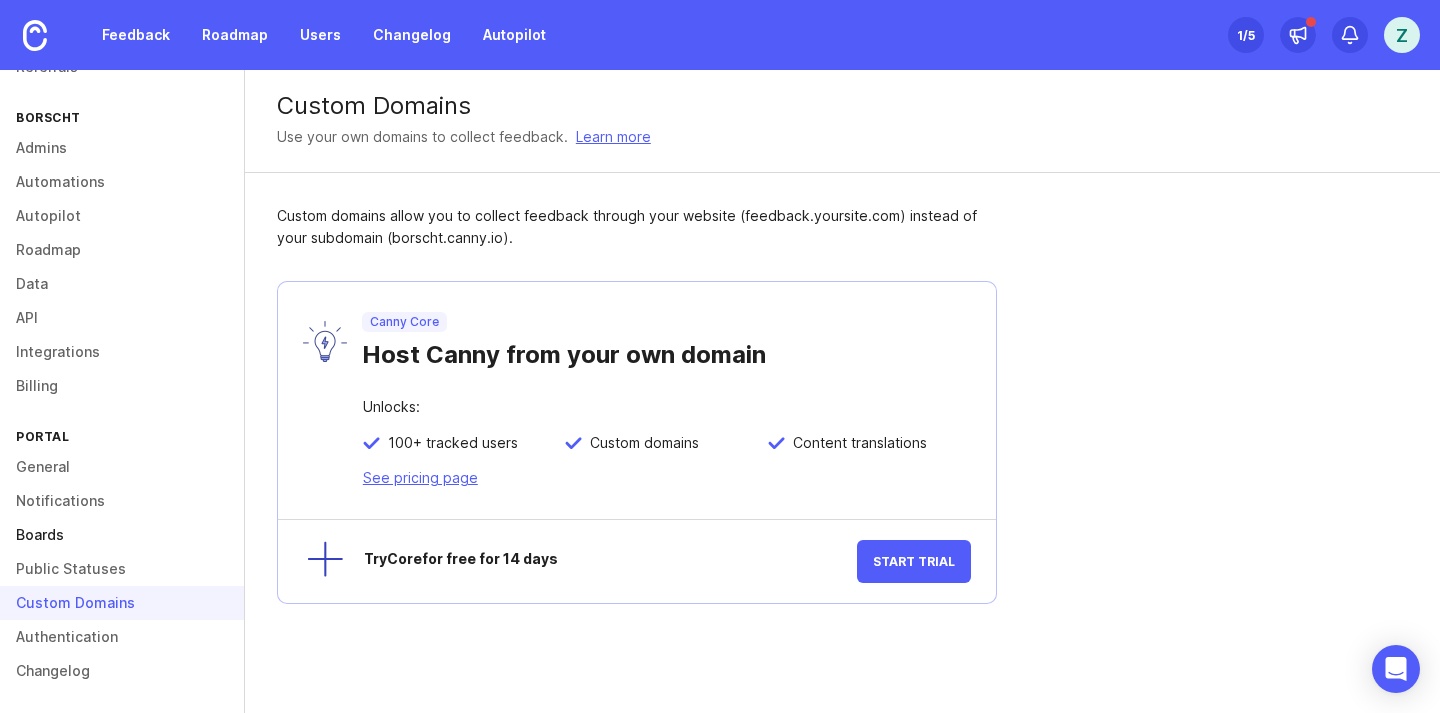 click on "Boards" at bounding box center [122, 535] 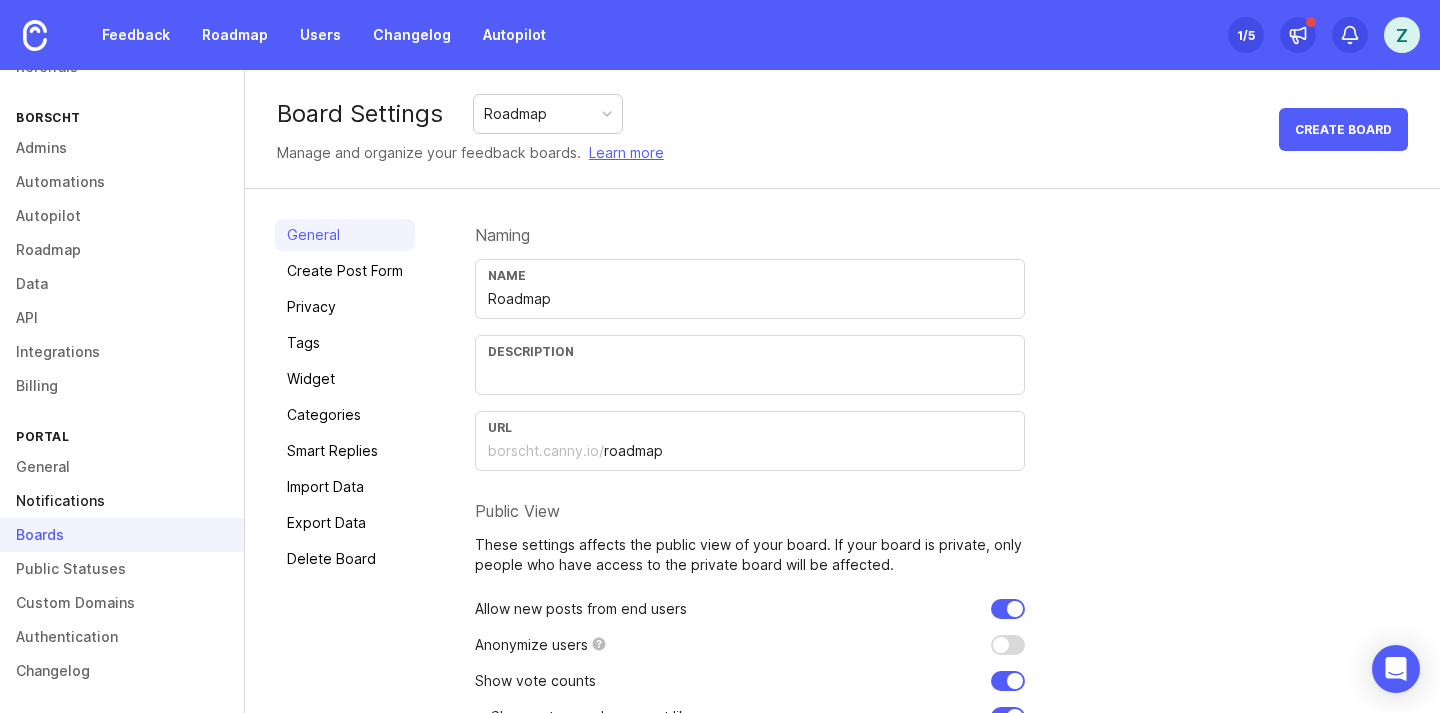 click on "Notifications" at bounding box center (122, 501) 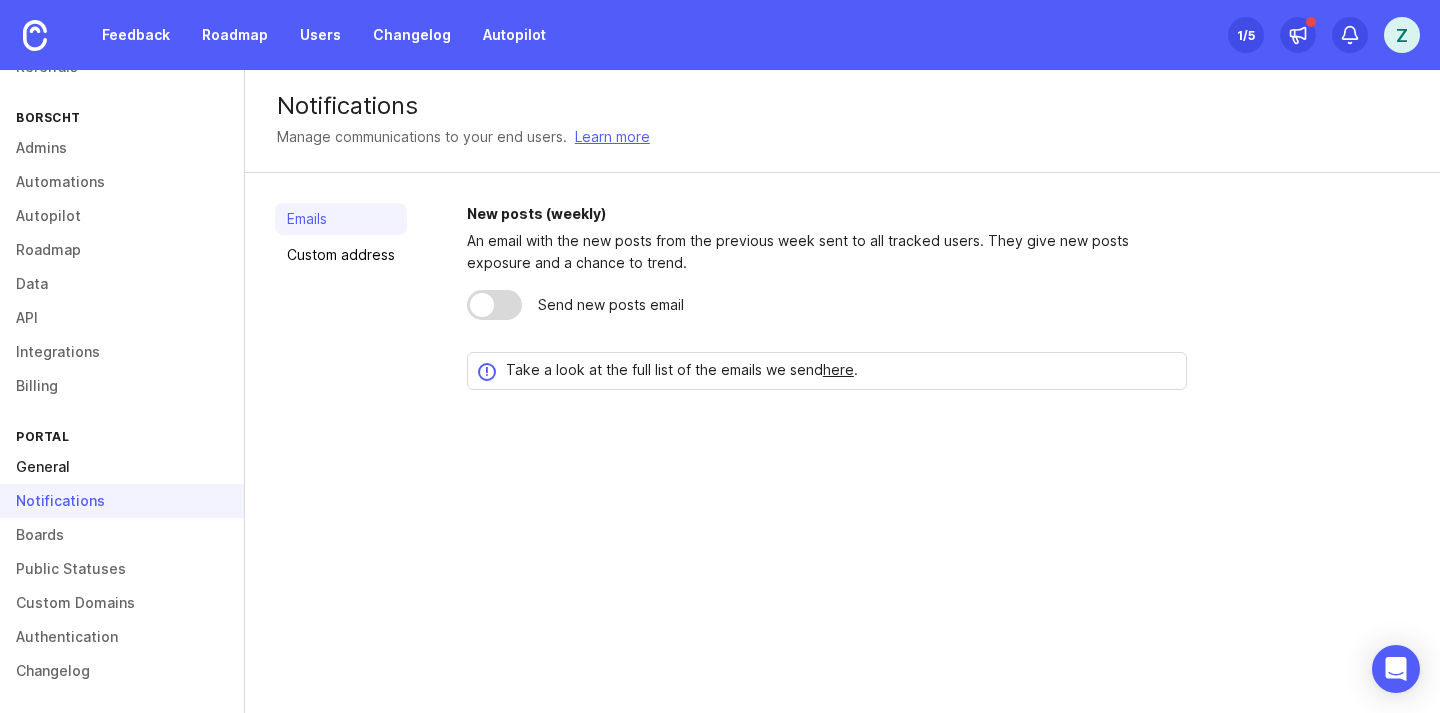 click on "General" at bounding box center [122, 467] 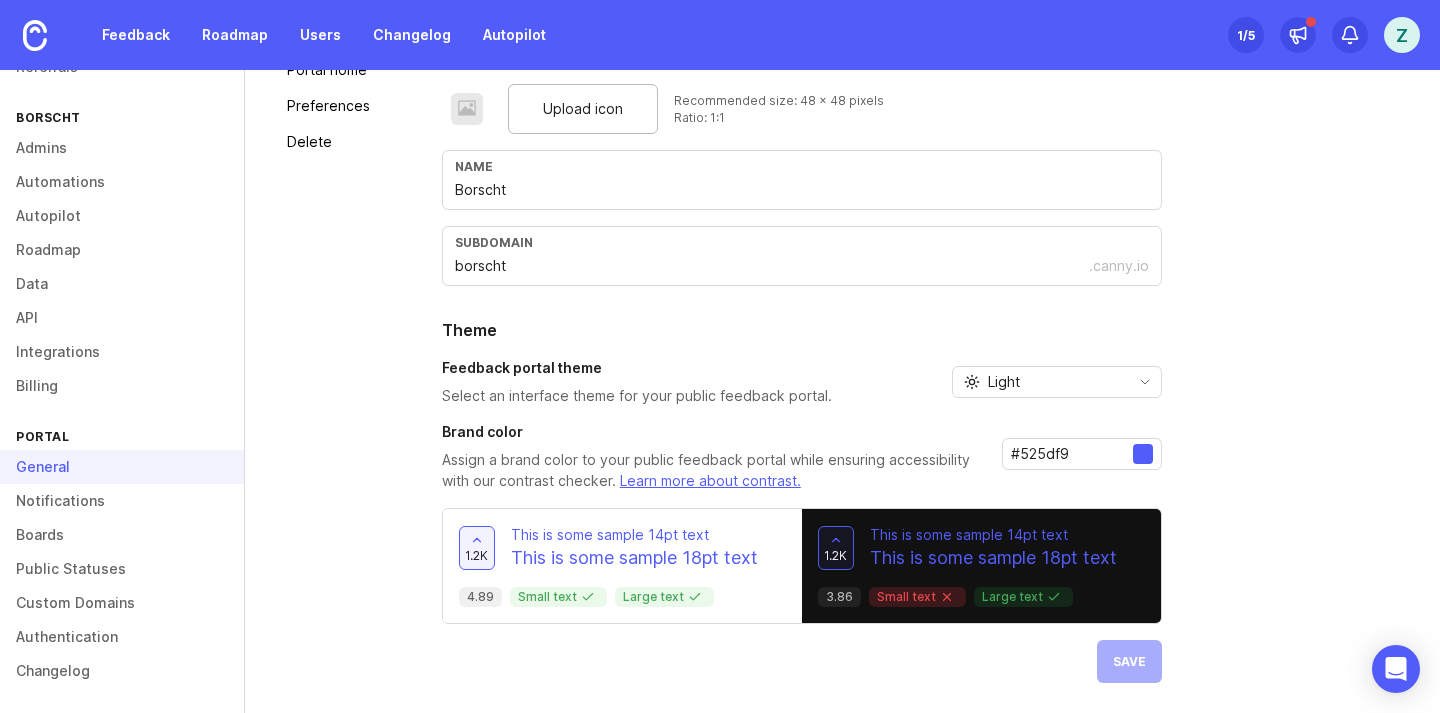 scroll, scrollTop: 0, scrollLeft: 0, axis: both 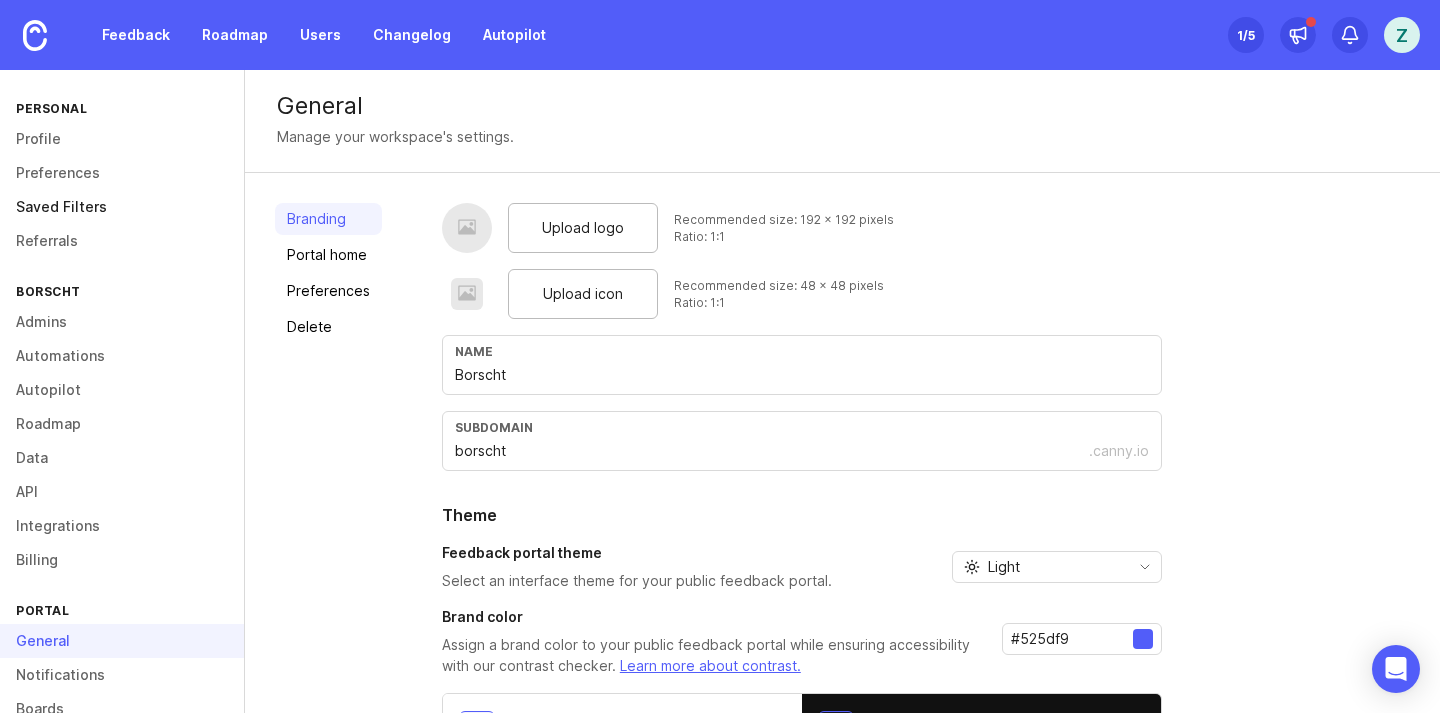 click on "Saved Filters" at bounding box center [122, 207] 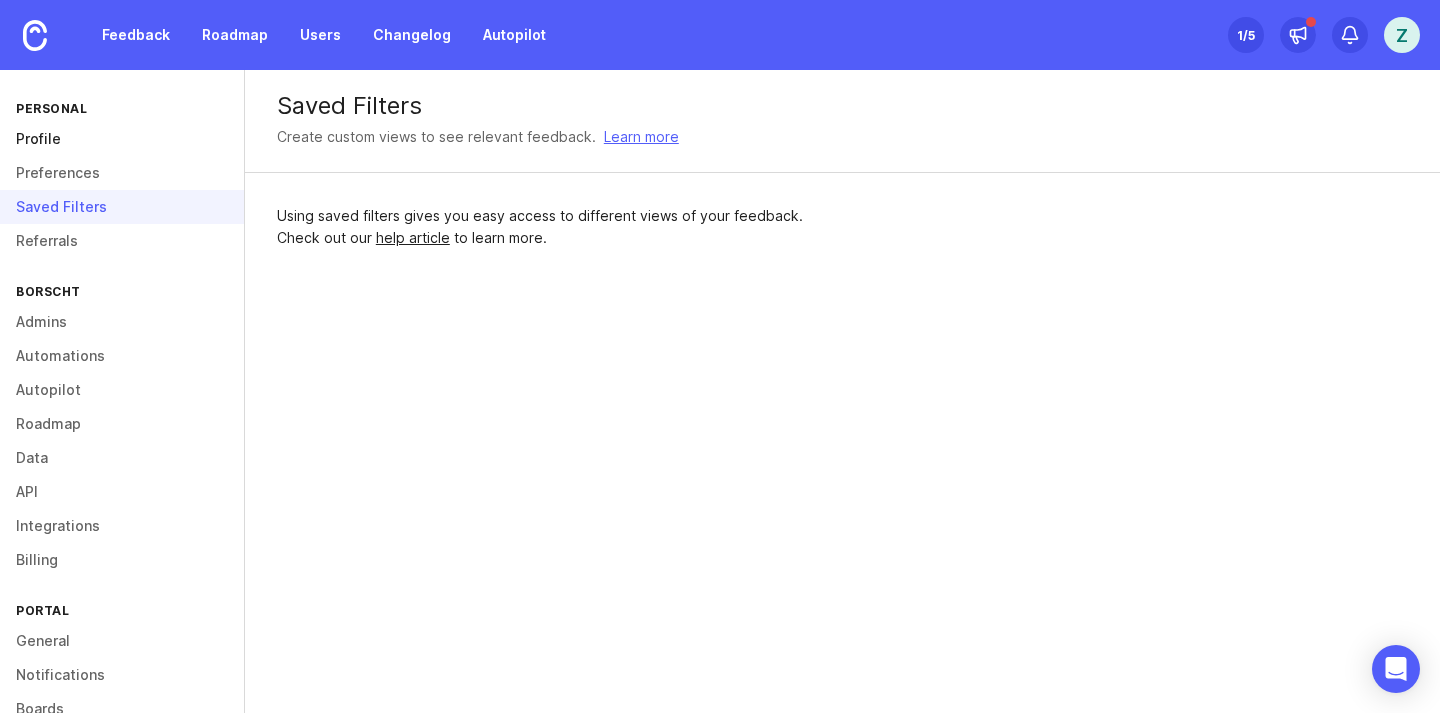 click on "Profile" at bounding box center [122, 139] 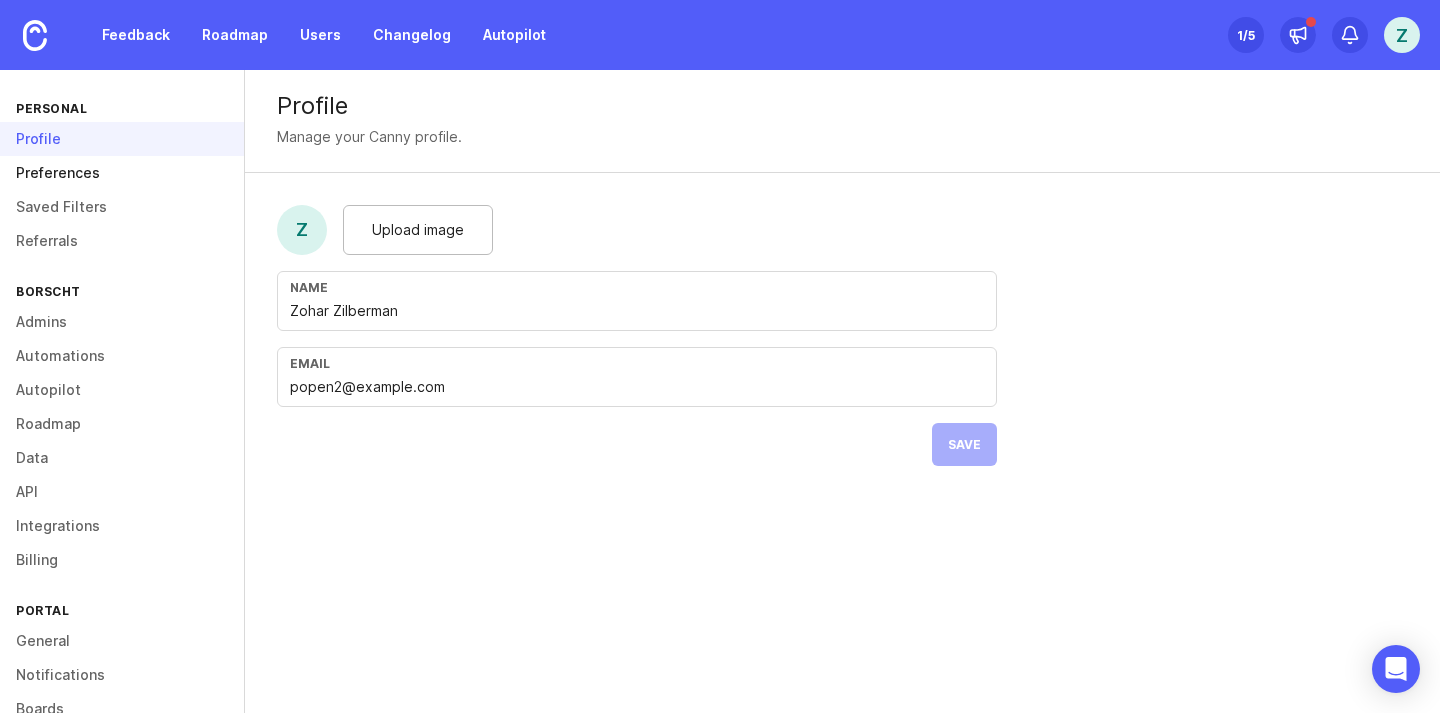 click on "Preferences" at bounding box center (122, 173) 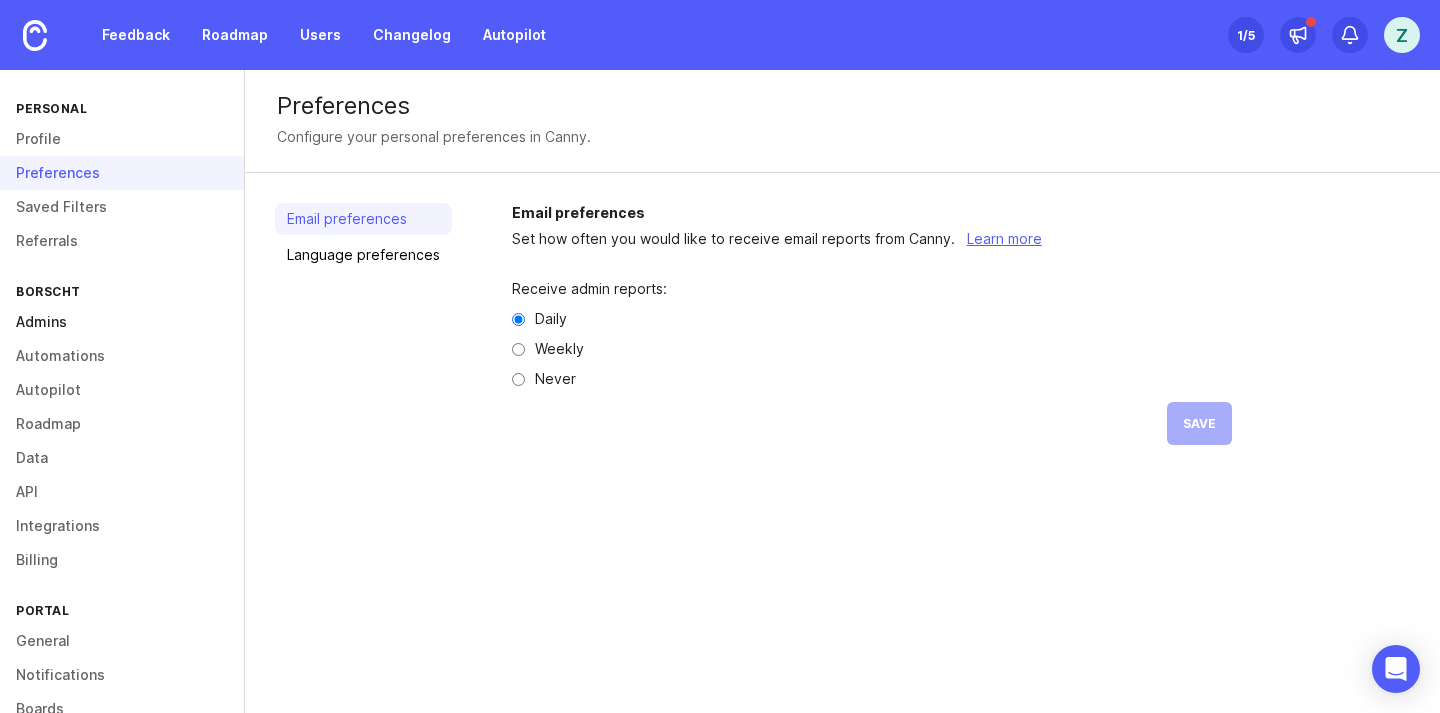 click on "Admins" at bounding box center [122, 322] 